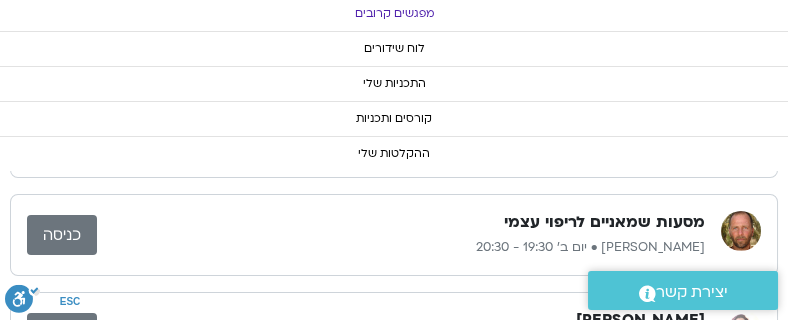 scroll, scrollTop: 1008, scrollLeft: 0, axis: vertical 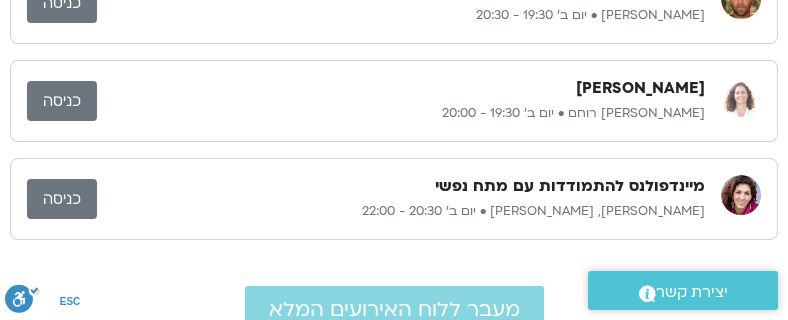 click on "כניסה" at bounding box center [62, 199] 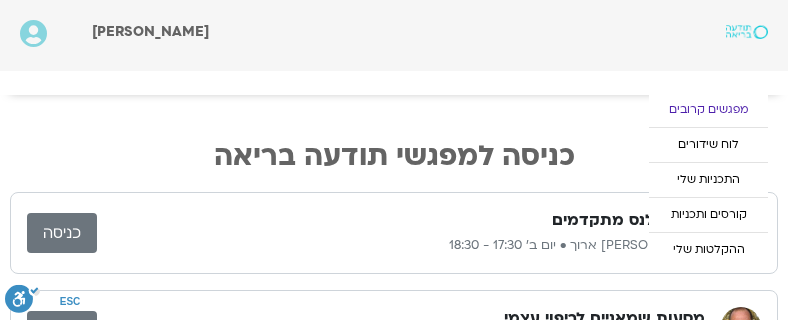 scroll, scrollTop: 0, scrollLeft: 0, axis: both 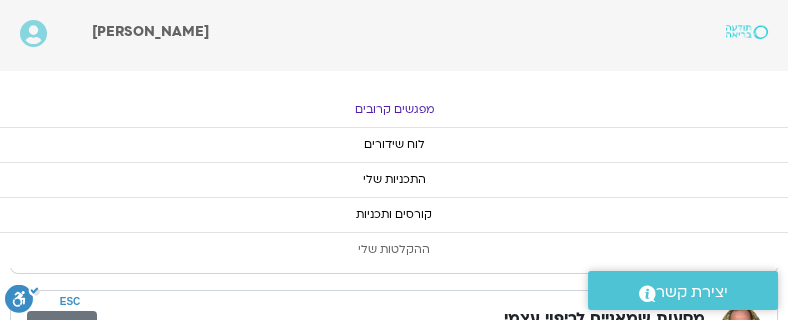 click on "ההקלטות שלי" 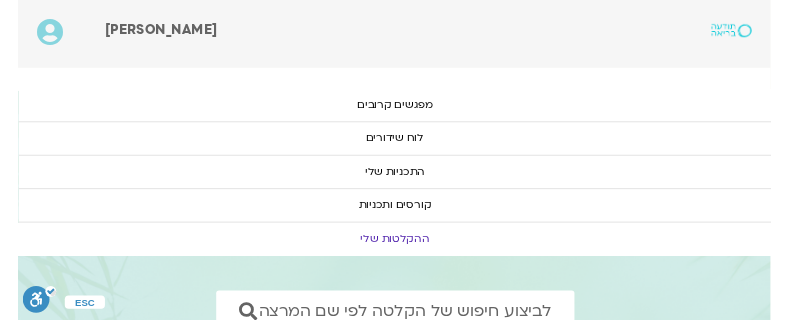 scroll, scrollTop: 18, scrollLeft: 0, axis: vertical 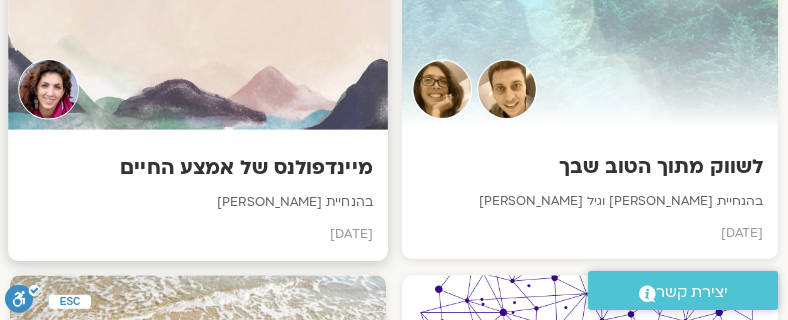 click at bounding box center (198, 39) 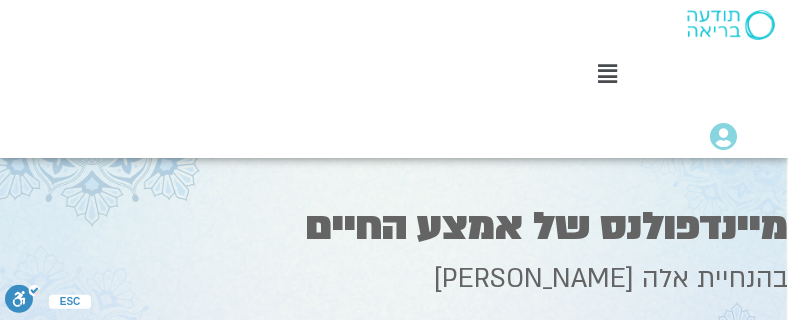 scroll, scrollTop: 0, scrollLeft: 0, axis: both 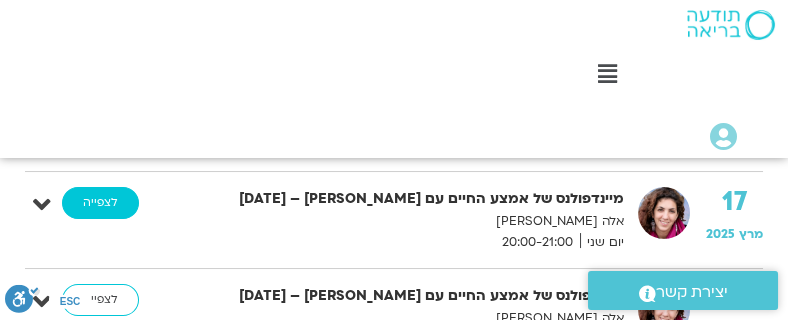 click on "לצפייה" at bounding box center (100, 203) 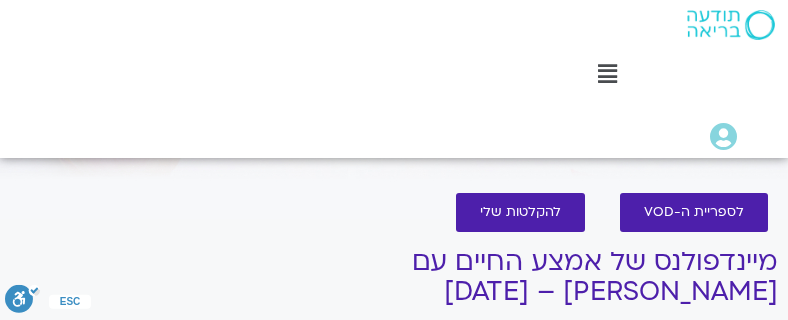scroll, scrollTop: 0, scrollLeft: 0, axis: both 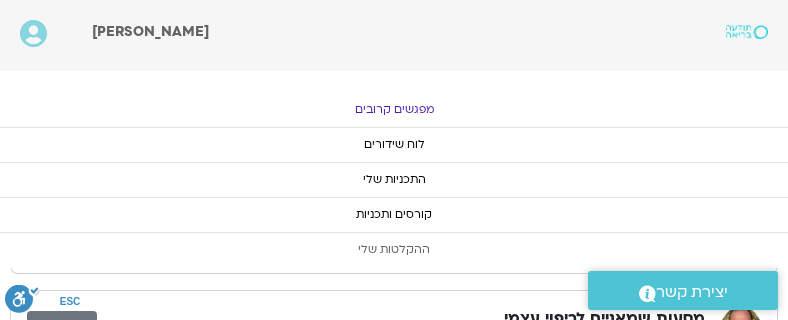click on "ההקלטות שלי" 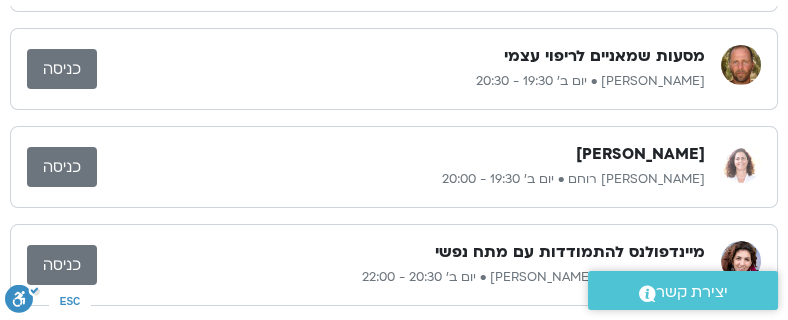 scroll, scrollTop: 324, scrollLeft: 0, axis: vertical 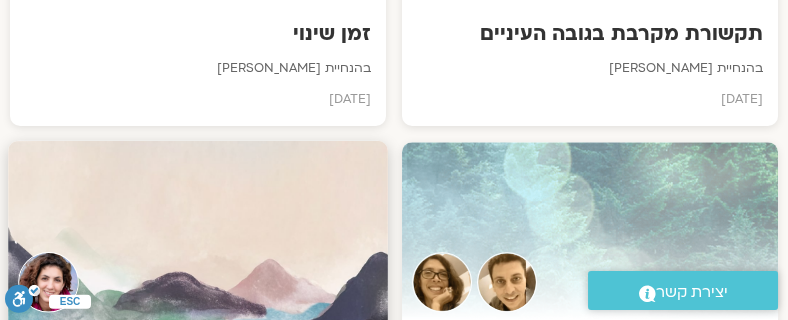 click at bounding box center [198, 232] 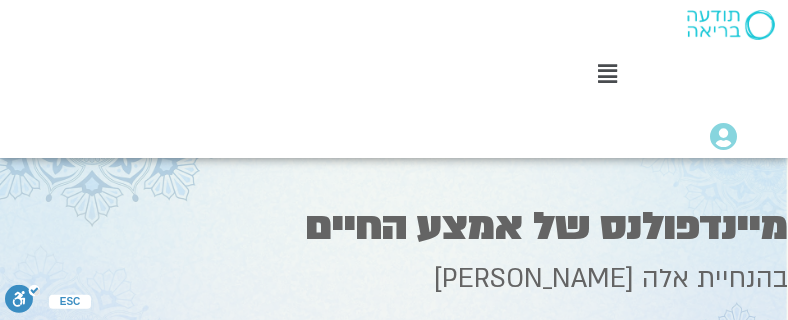 scroll, scrollTop: 25, scrollLeft: 0, axis: vertical 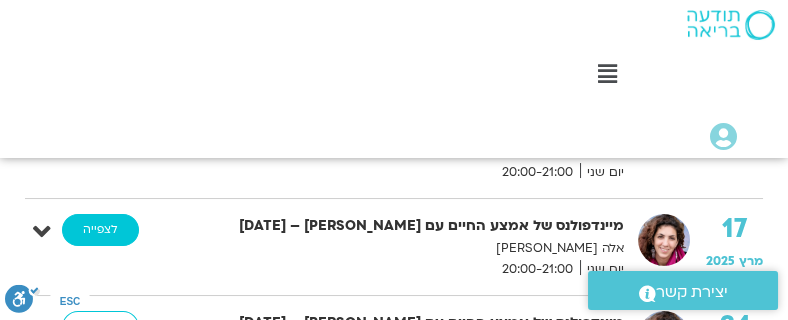 click on "לצפייה" at bounding box center (100, 230) 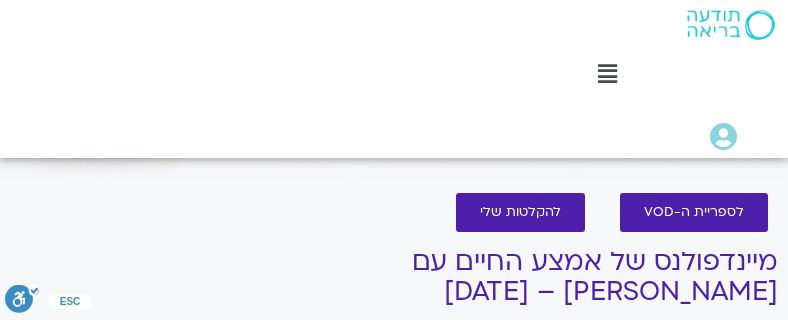 scroll, scrollTop: 0, scrollLeft: 0, axis: both 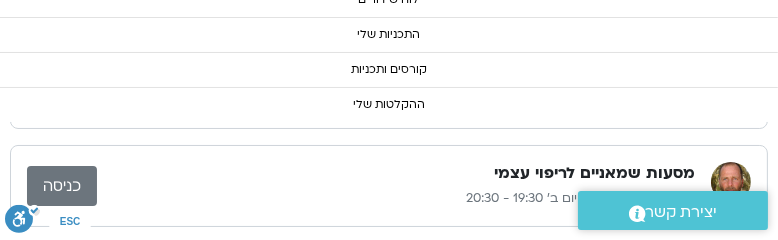 click on "[PERSON_NAME] • יום ב׳ 19:30 - 20:30" at bounding box center [396, 199] 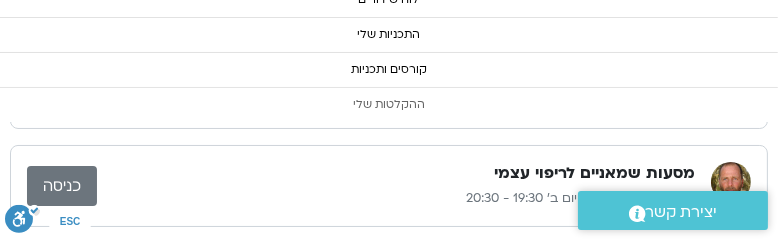 click on "ההקלטות שלי" 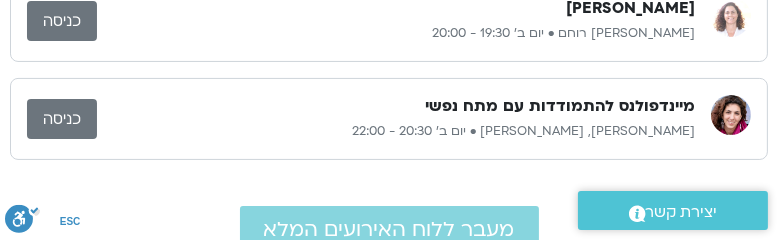 scroll, scrollTop: 411, scrollLeft: 0, axis: vertical 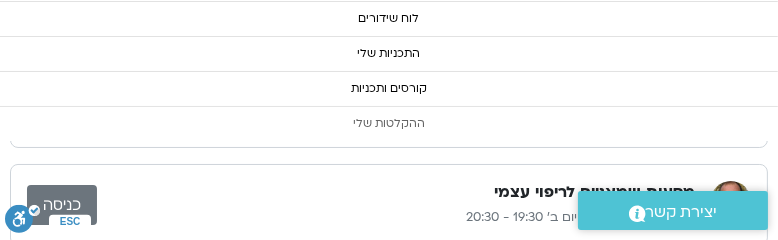 click on "ההקלטות שלי" 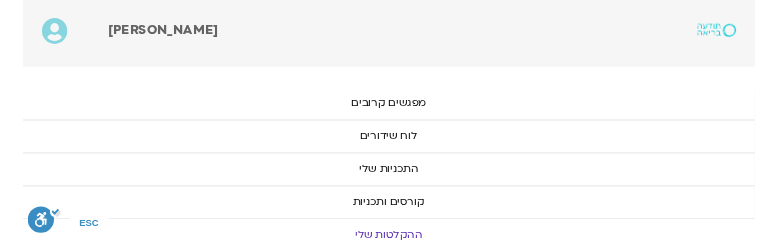 scroll, scrollTop: 0, scrollLeft: 0, axis: both 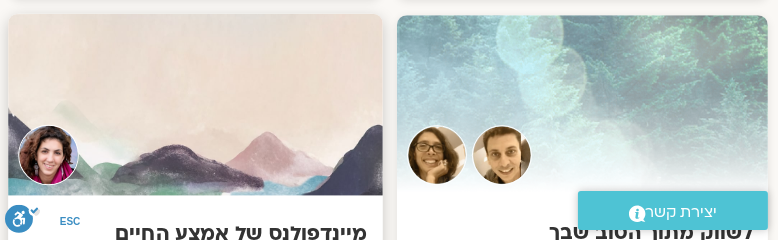 click at bounding box center [195, 104] 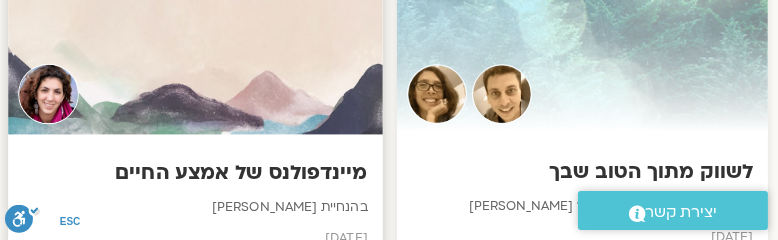 scroll, scrollTop: 5173, scrollLeft: 0, axis: vertical 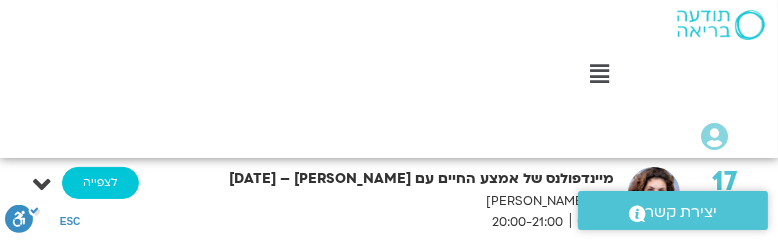 click on "לצפייה" at bounding box center (100, 183) 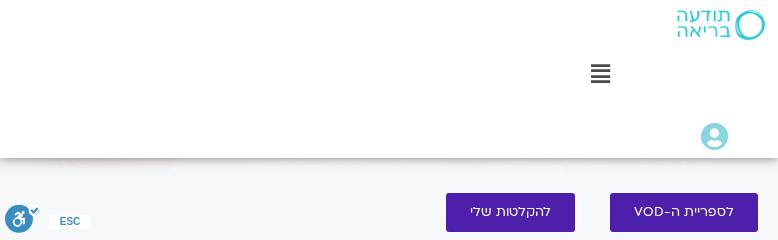 scroll, scrollTop: 0, scrollLeft: 0, axis: both 